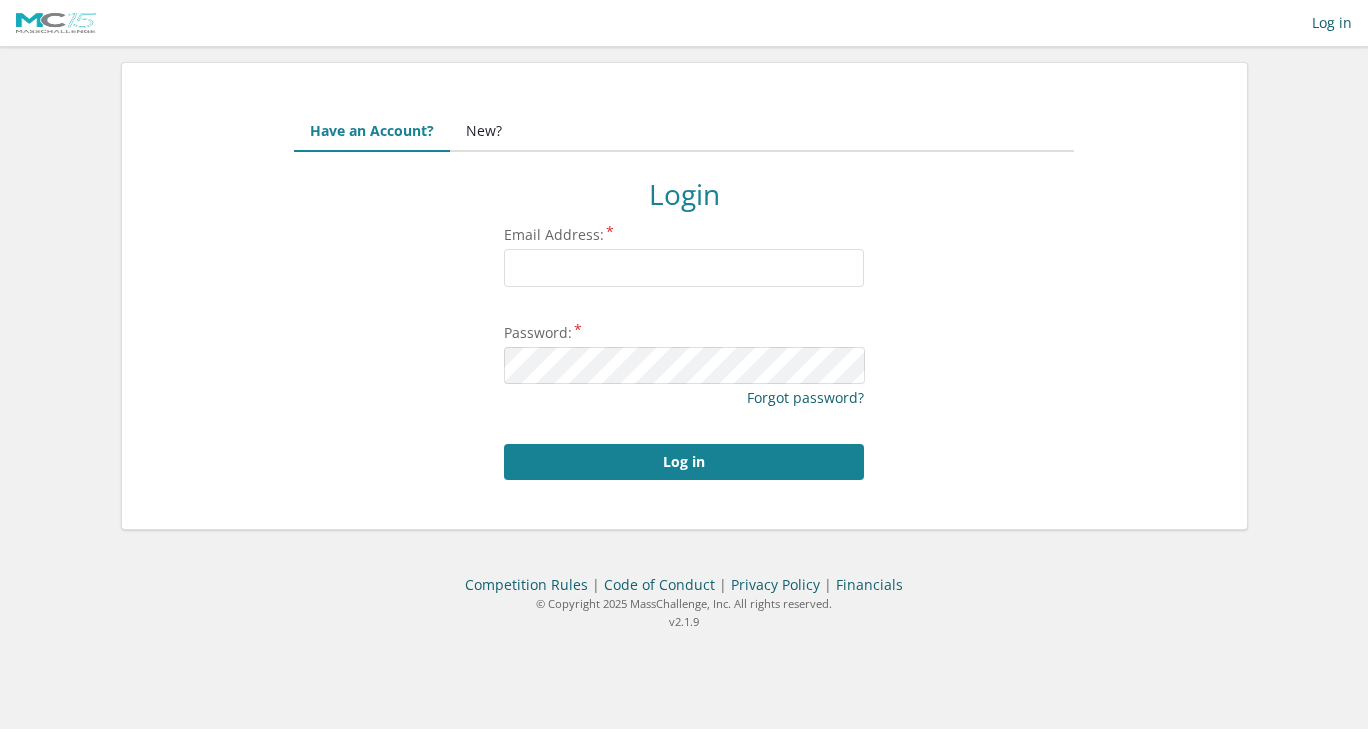 scroll, scrollTop: 0, scrollLeft: 0, axis: both 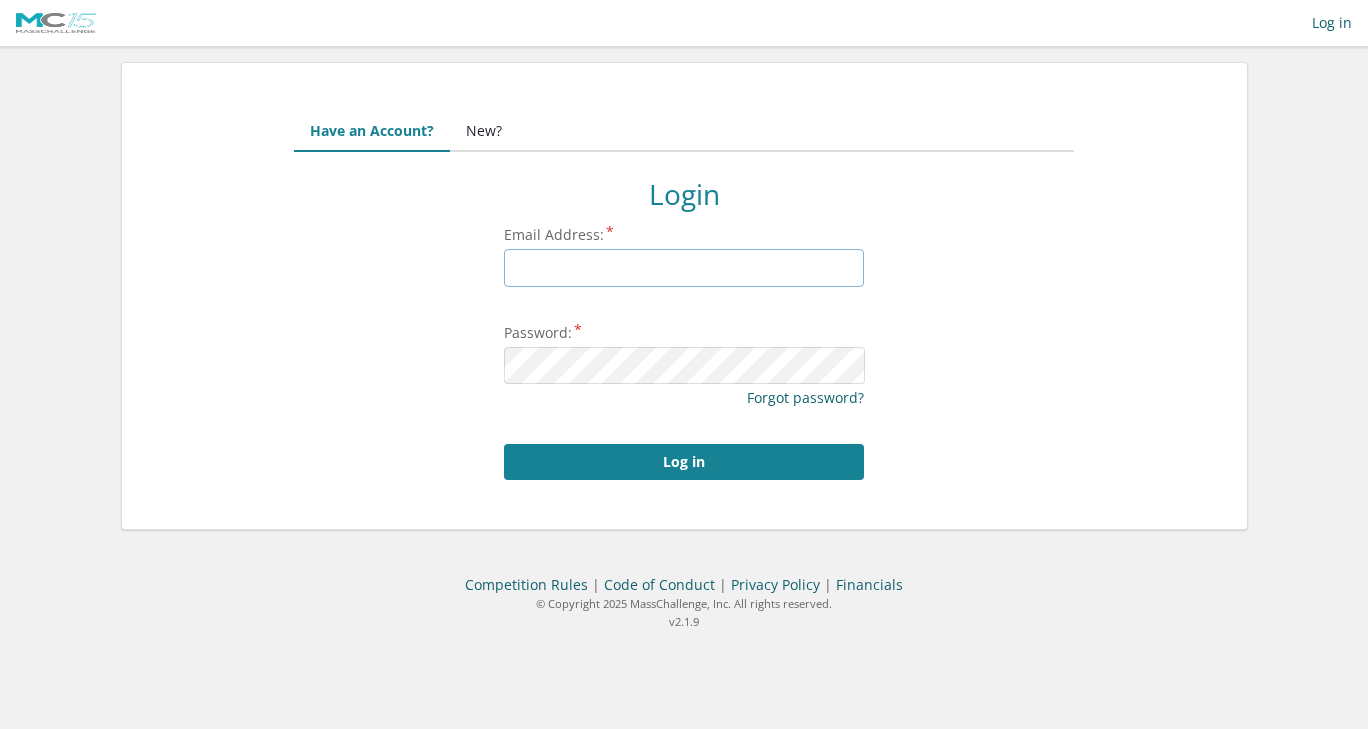 drag, startPoint x: 0, startPoint y: 0, endPoint x: 622, endPoint y: 271, distance: 678.47253 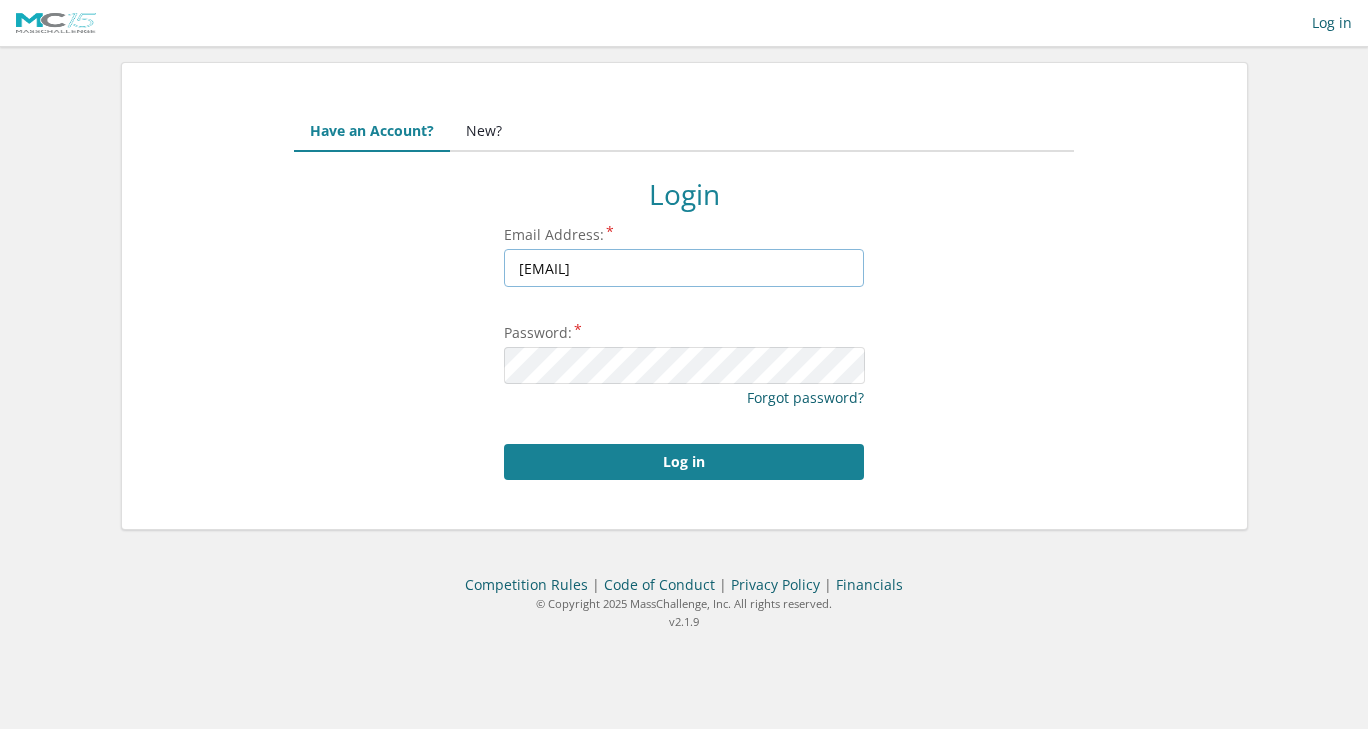 type on "rutbo17@gmail.com" 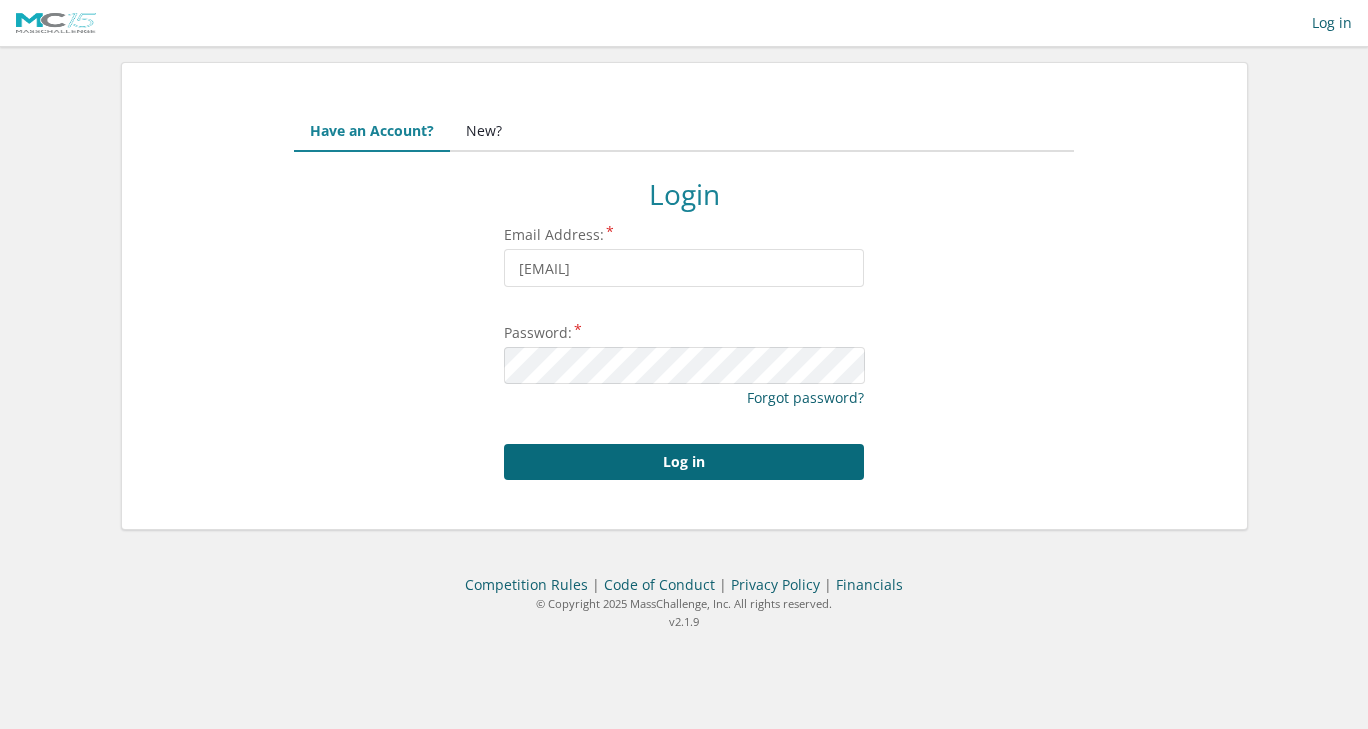 click on "Log in" at bounding box center [684, 462] 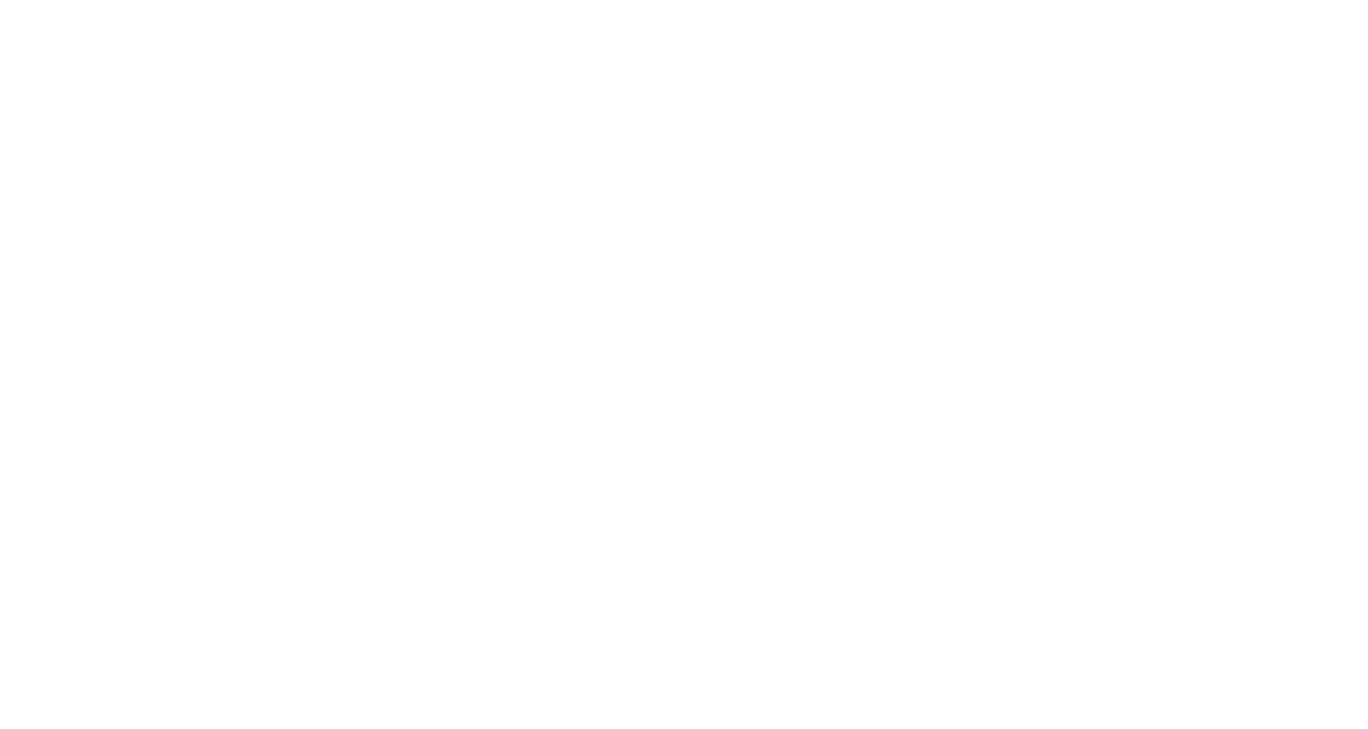 scroll, scrollTop: 0, scrollLeft: 0, axis: both 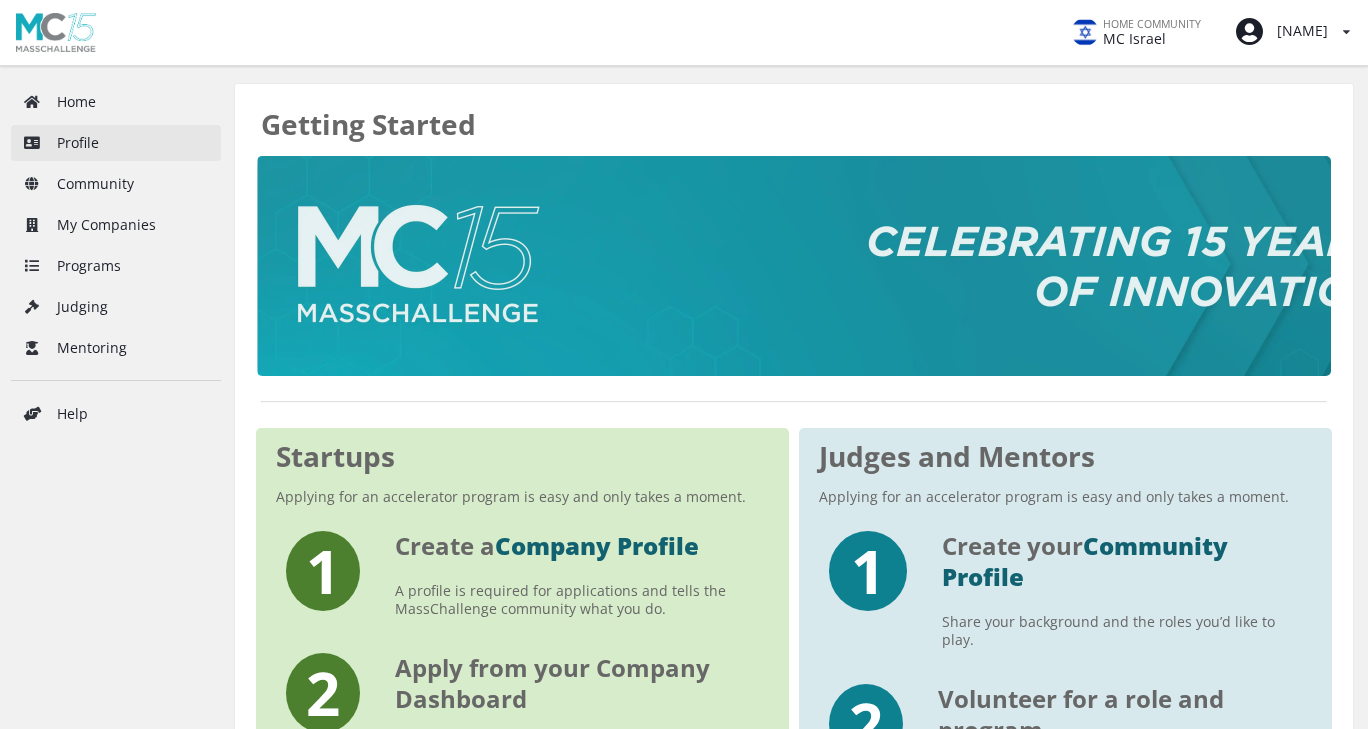 click on "Profile" at bounding box center (116, 143) 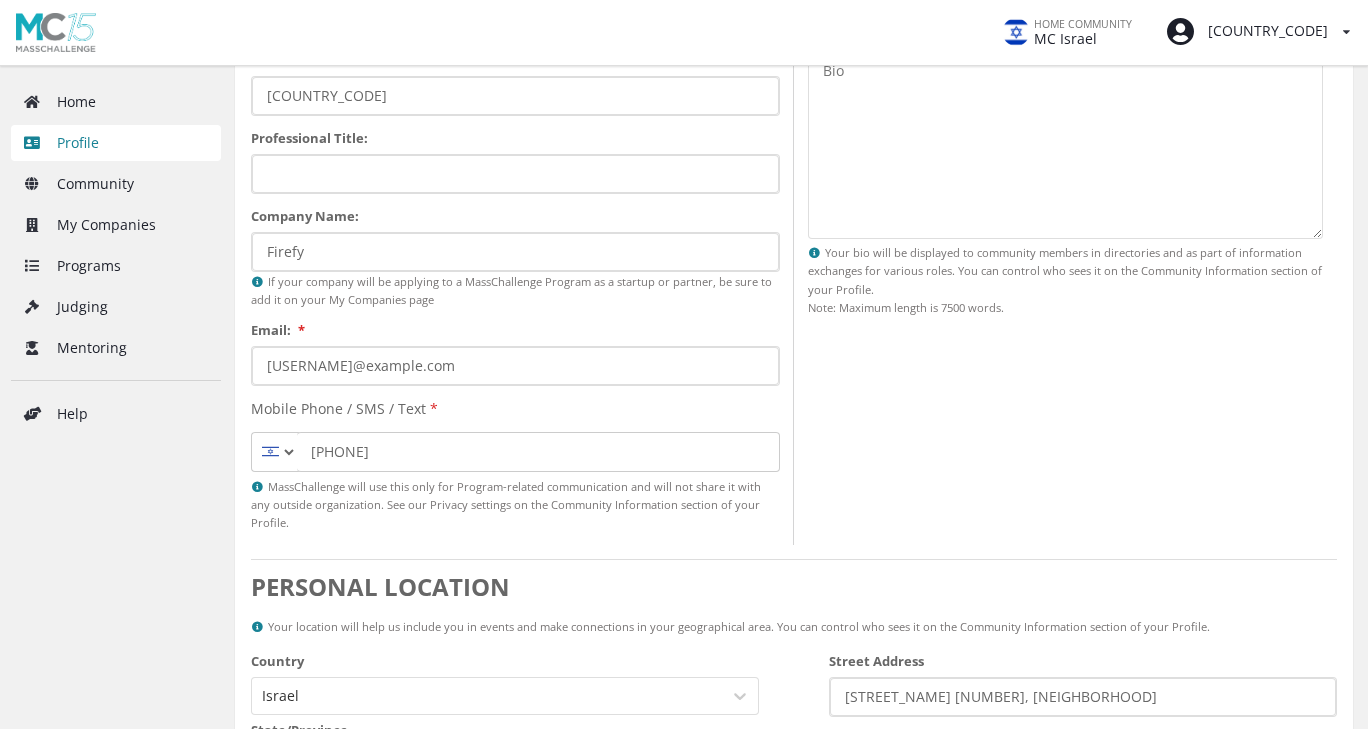 scroll, scrollTop: 586, scrollLeft: 0, axis: vertical 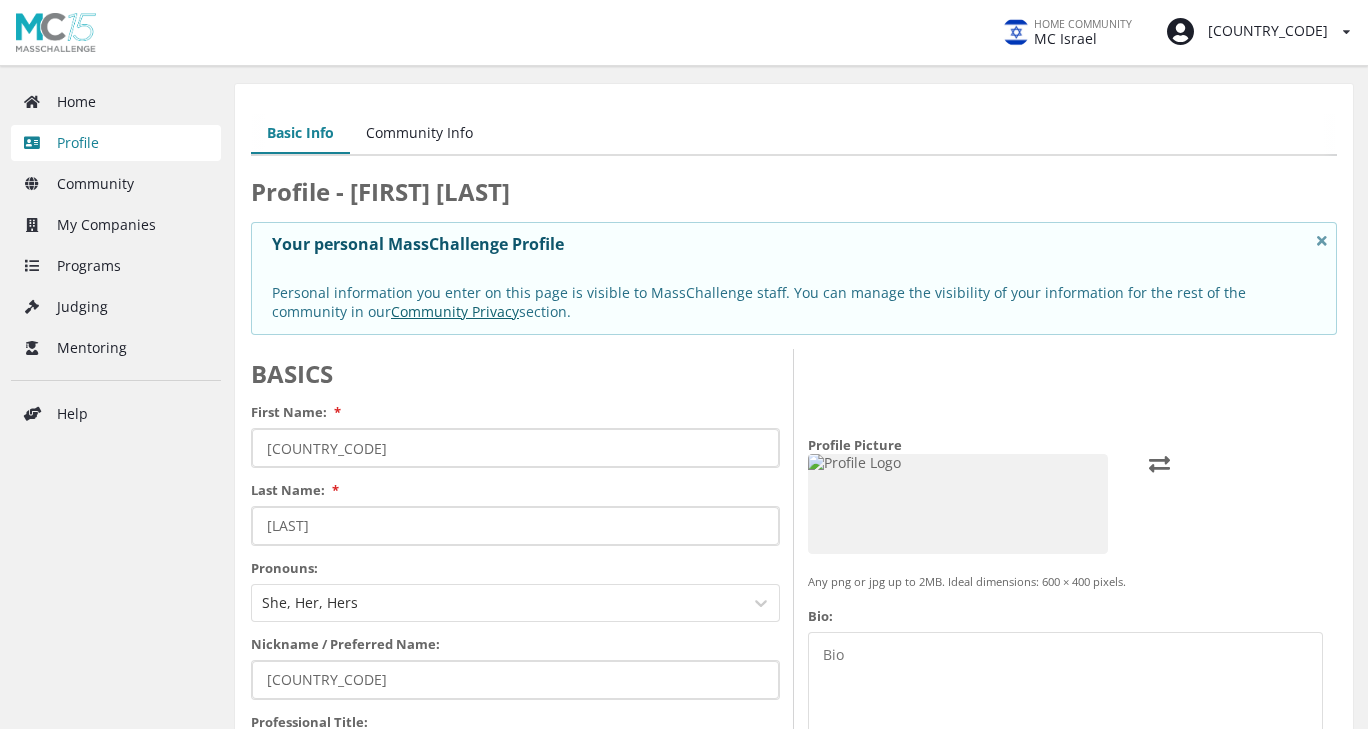 click on "Community Info" at bounding box center (419, 134) 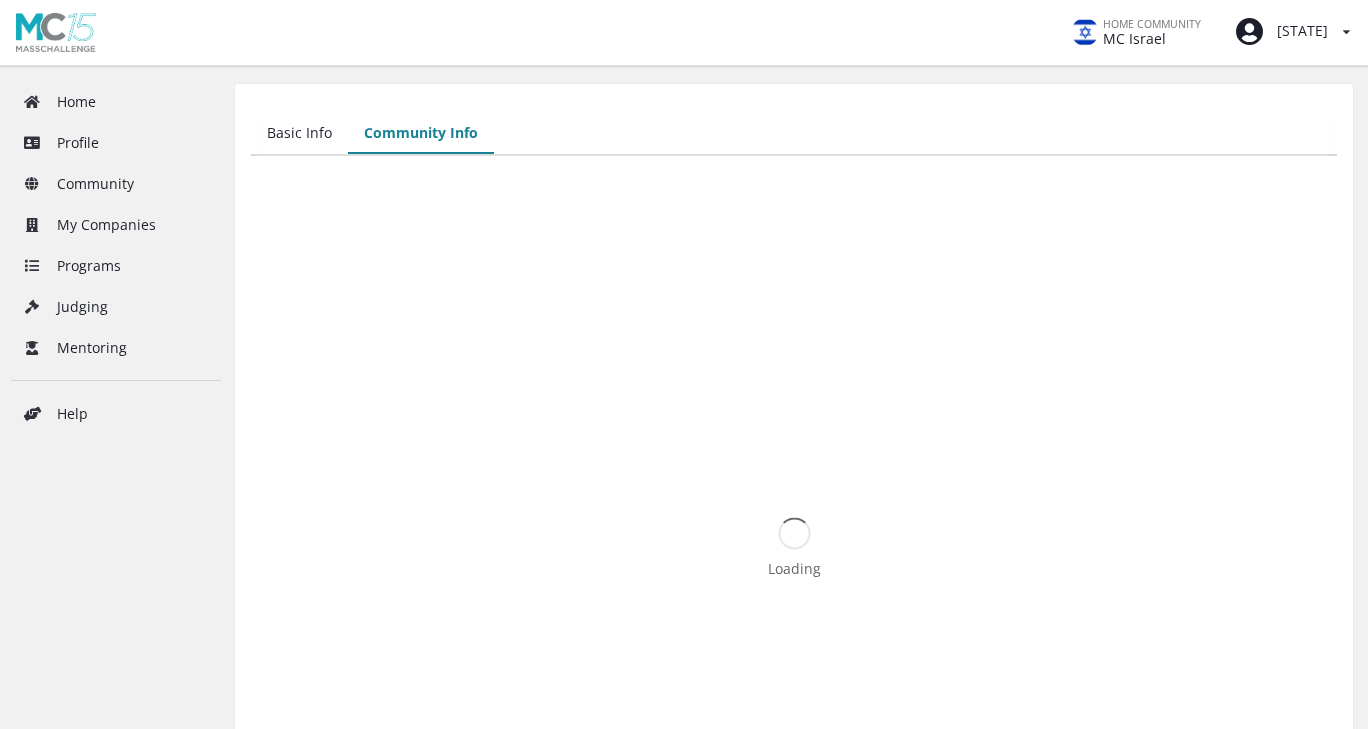 scroll, scrollTop: 0, scrollLeft: 0, axis: both 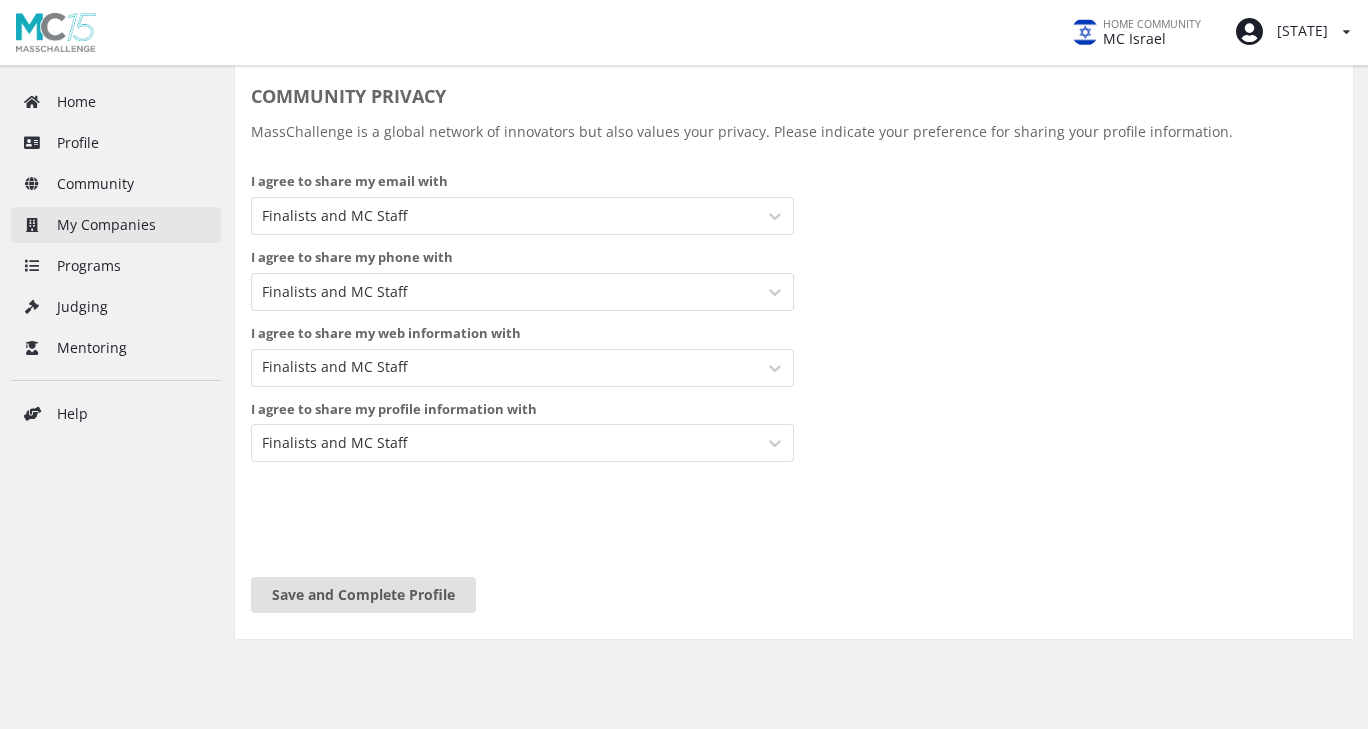 click on "My Companies" at bounding box center (116, 225) 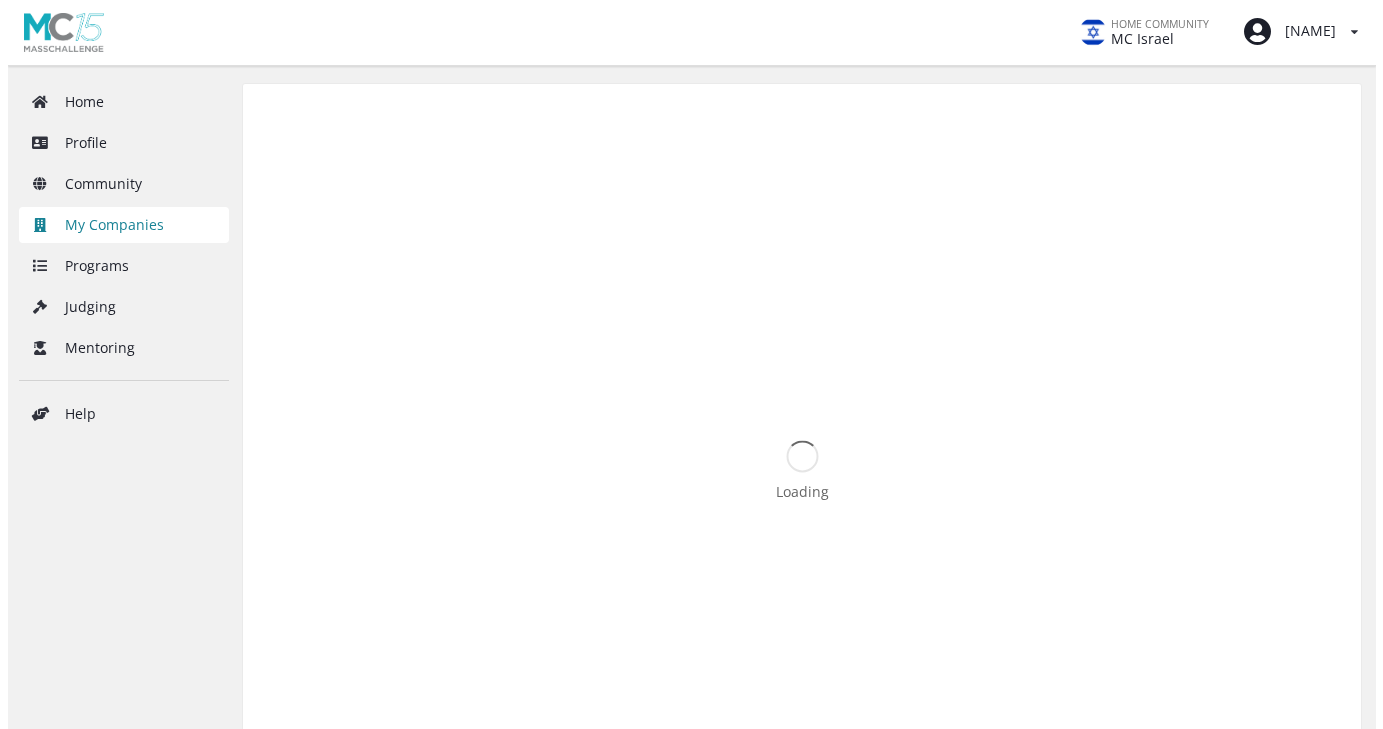 scroll, scrollTop: 0, scrollLeft: 0, axis: both 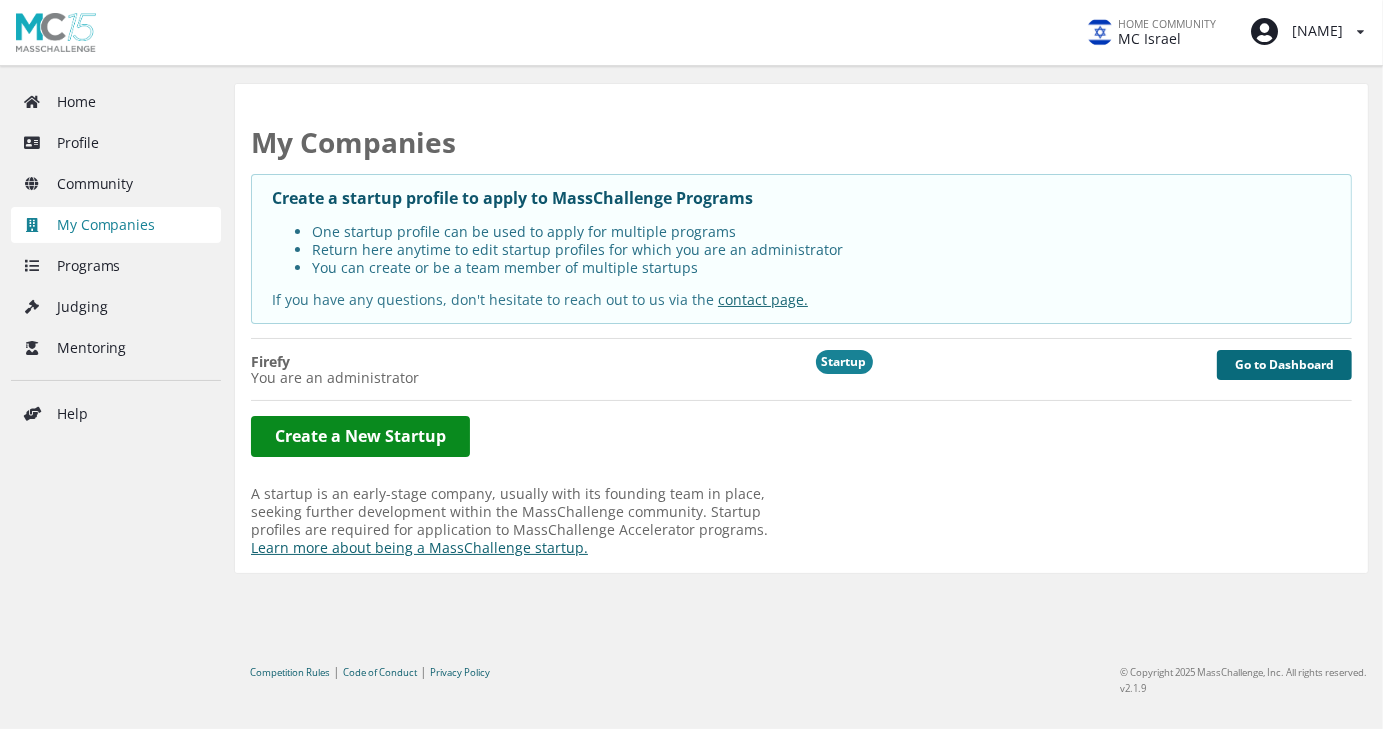 click on "Go to Dashboard" at bounding box center [1284, 365] 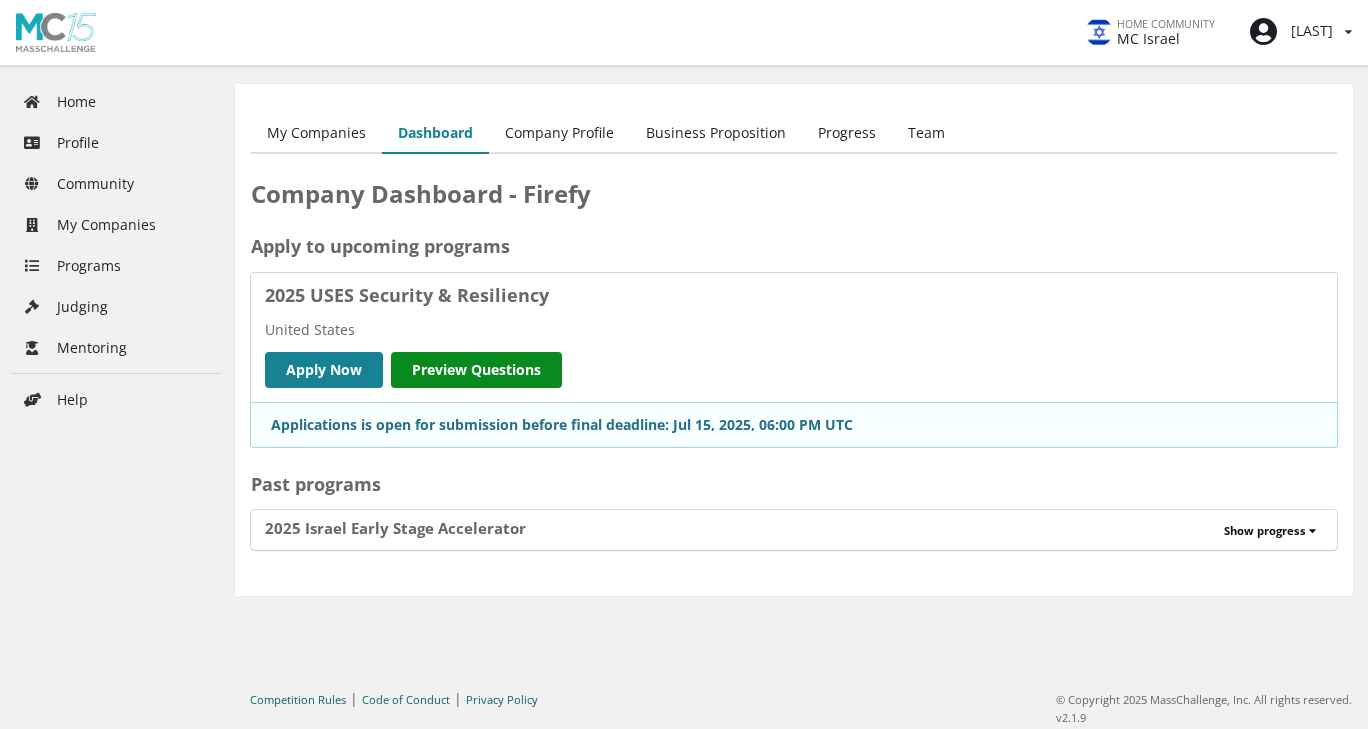 scroll, scrollTop: 0, scrollLeft: 0, axis: both 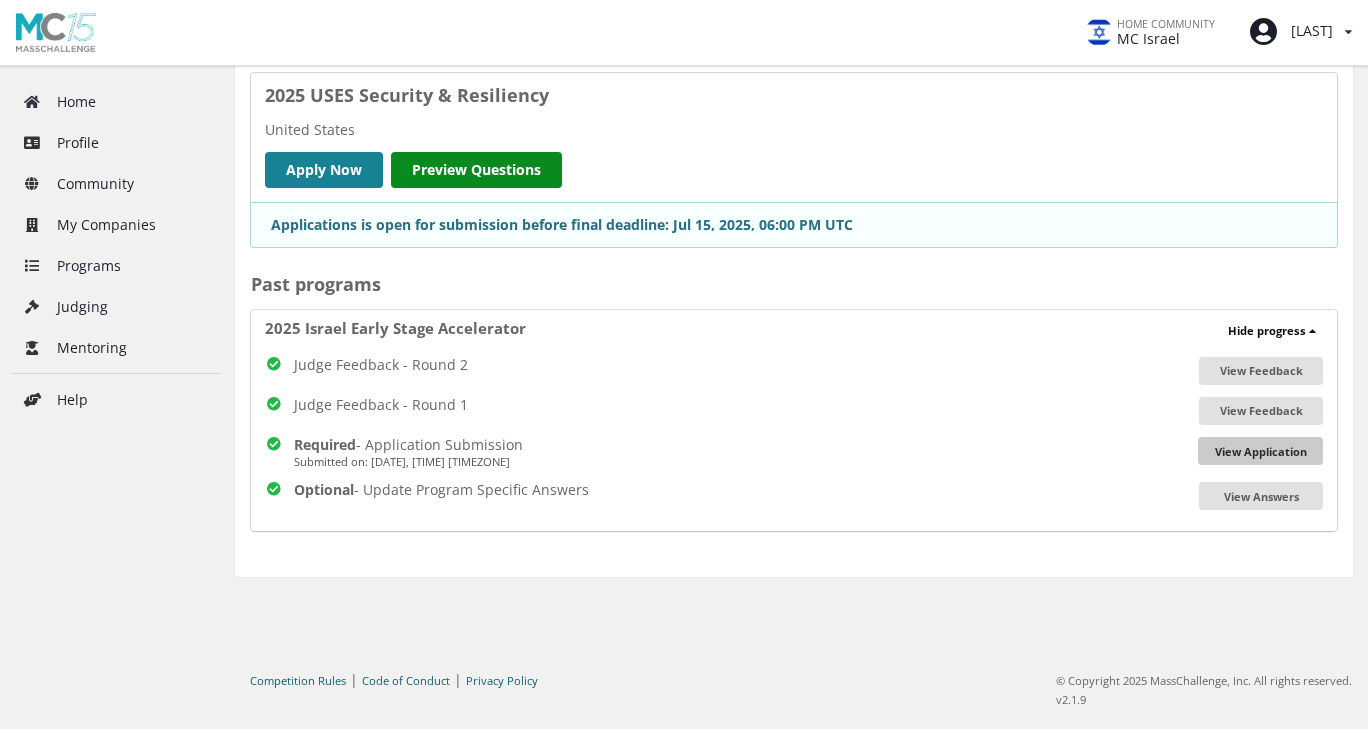 click on "View Application" at bounding box center [1260, 451] 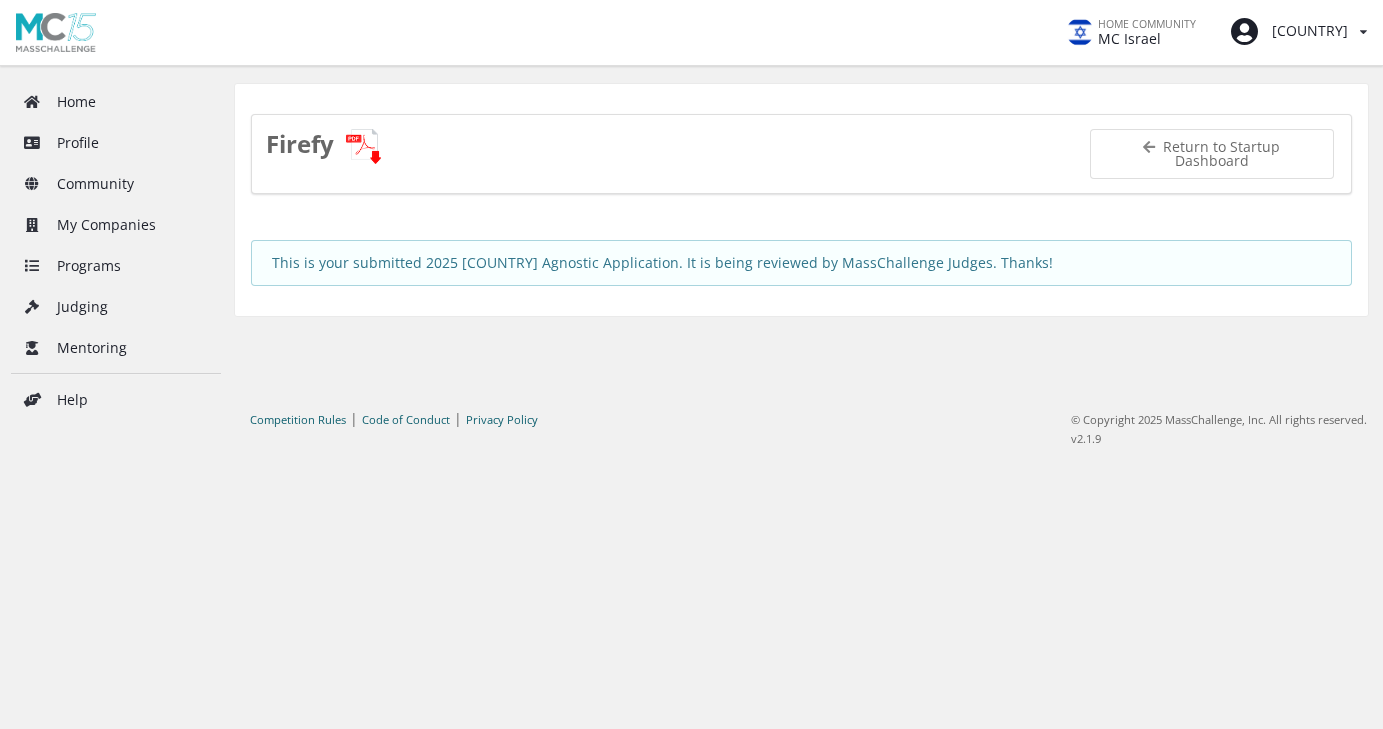 scroll, scrollTop: 0, scrollLeft: 0, axis: both 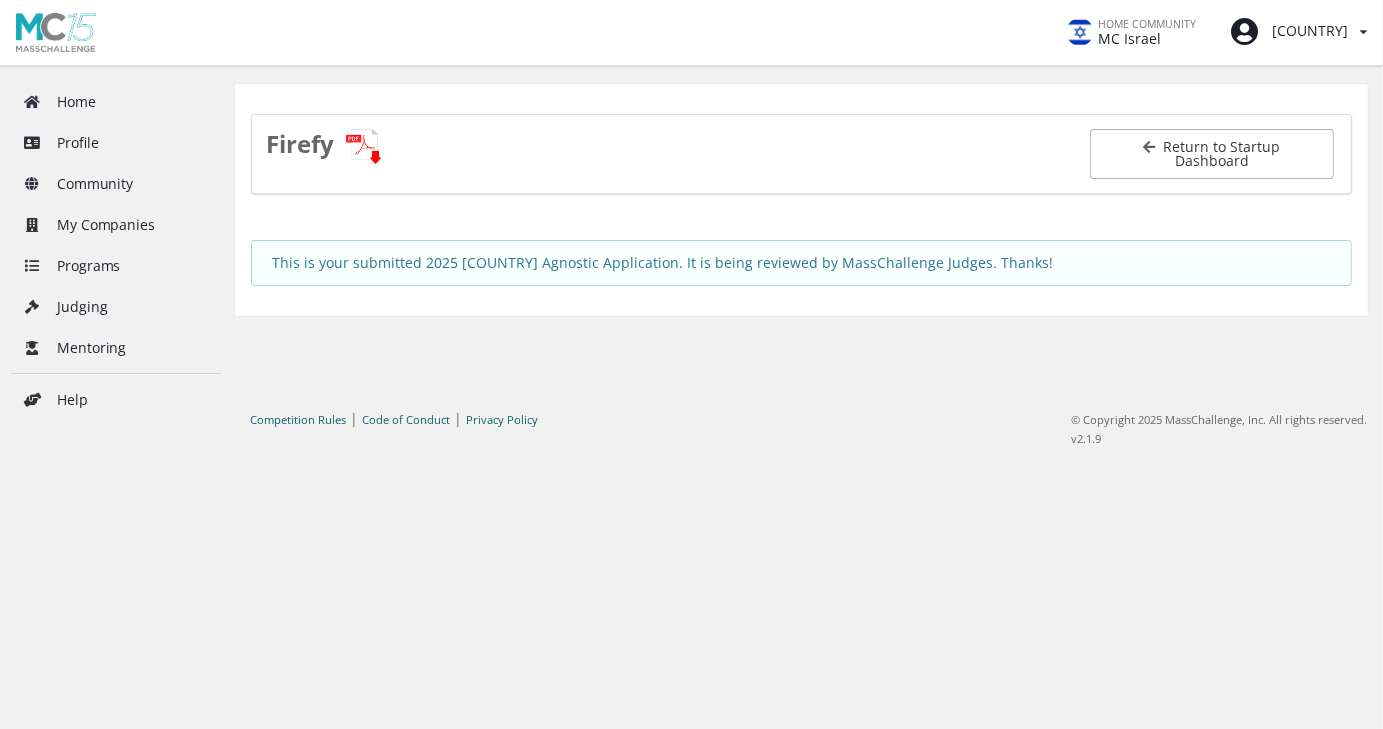 click on "Return to Startup Dashboard" at bounding box center [1211, 154] 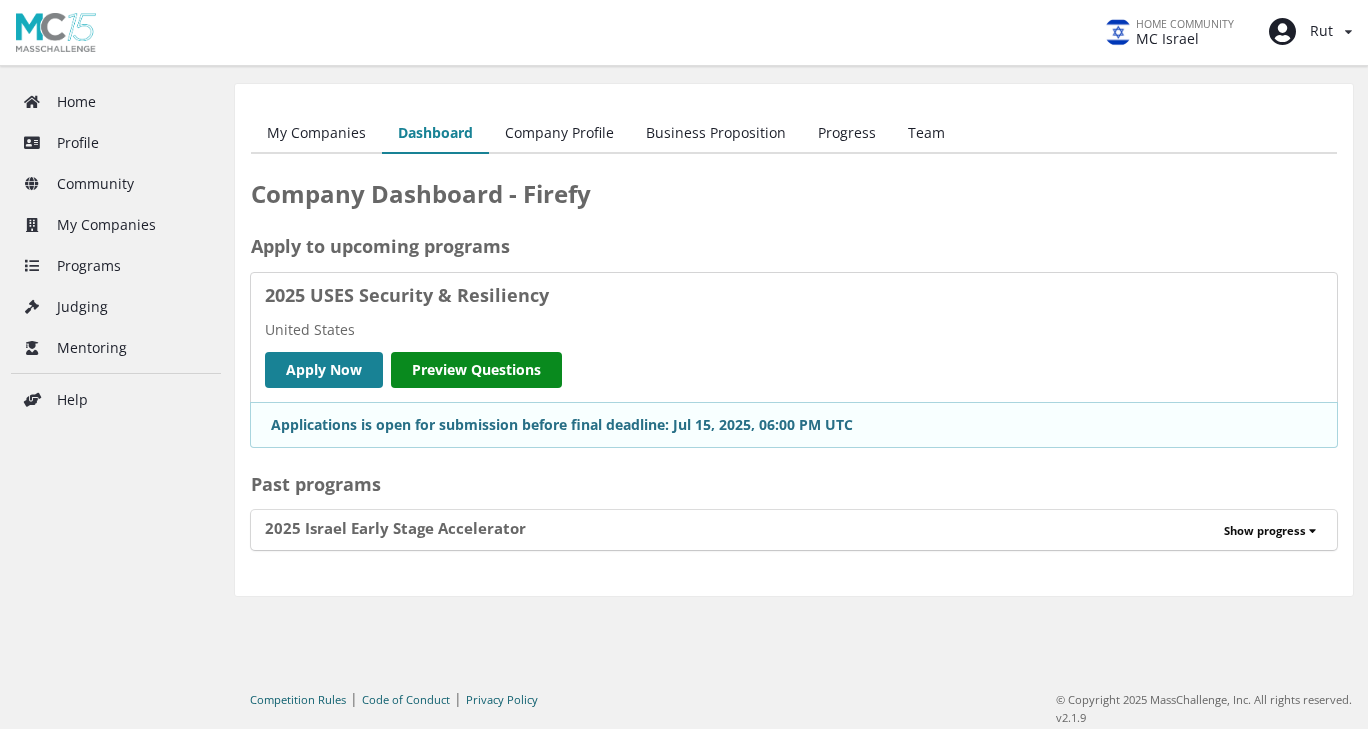 scroll, scrollTop: 0, scrollLeft: 0, axis: both 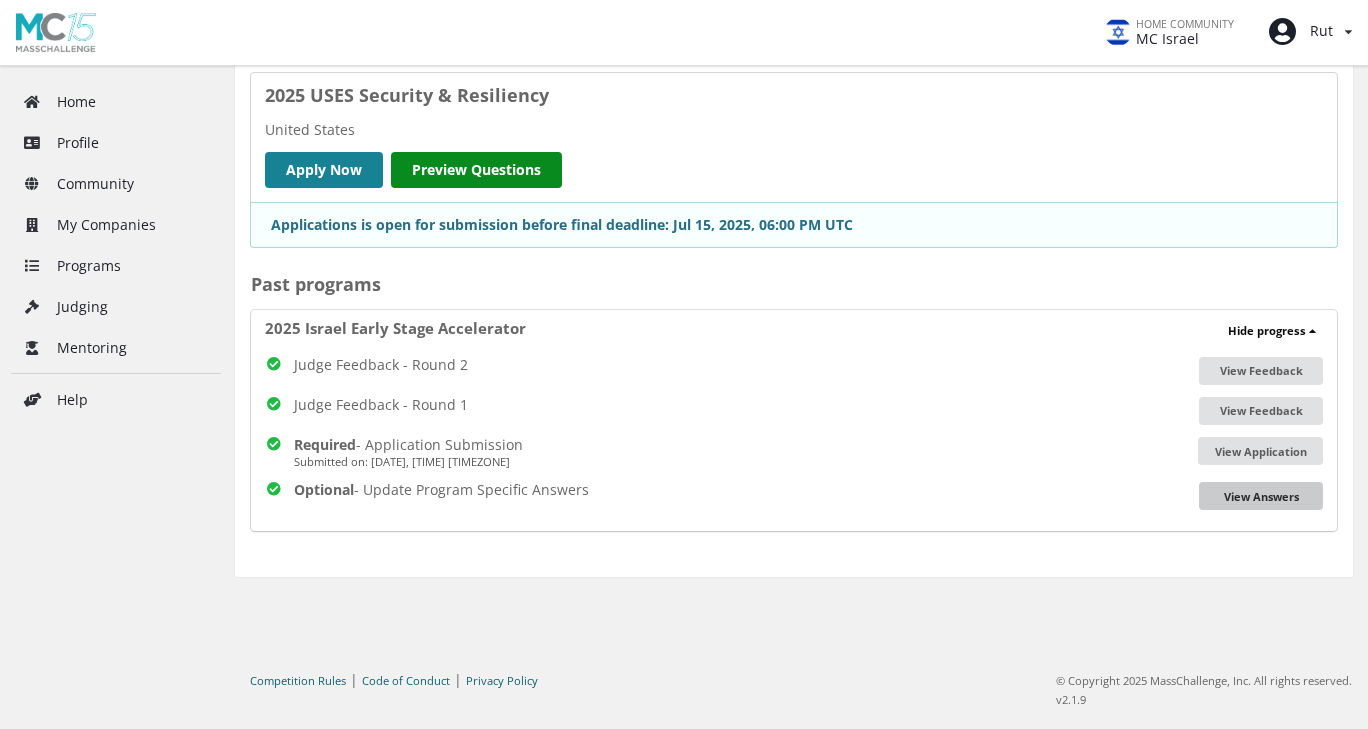 click on "View Answers" at bounding box center (1261, 496) 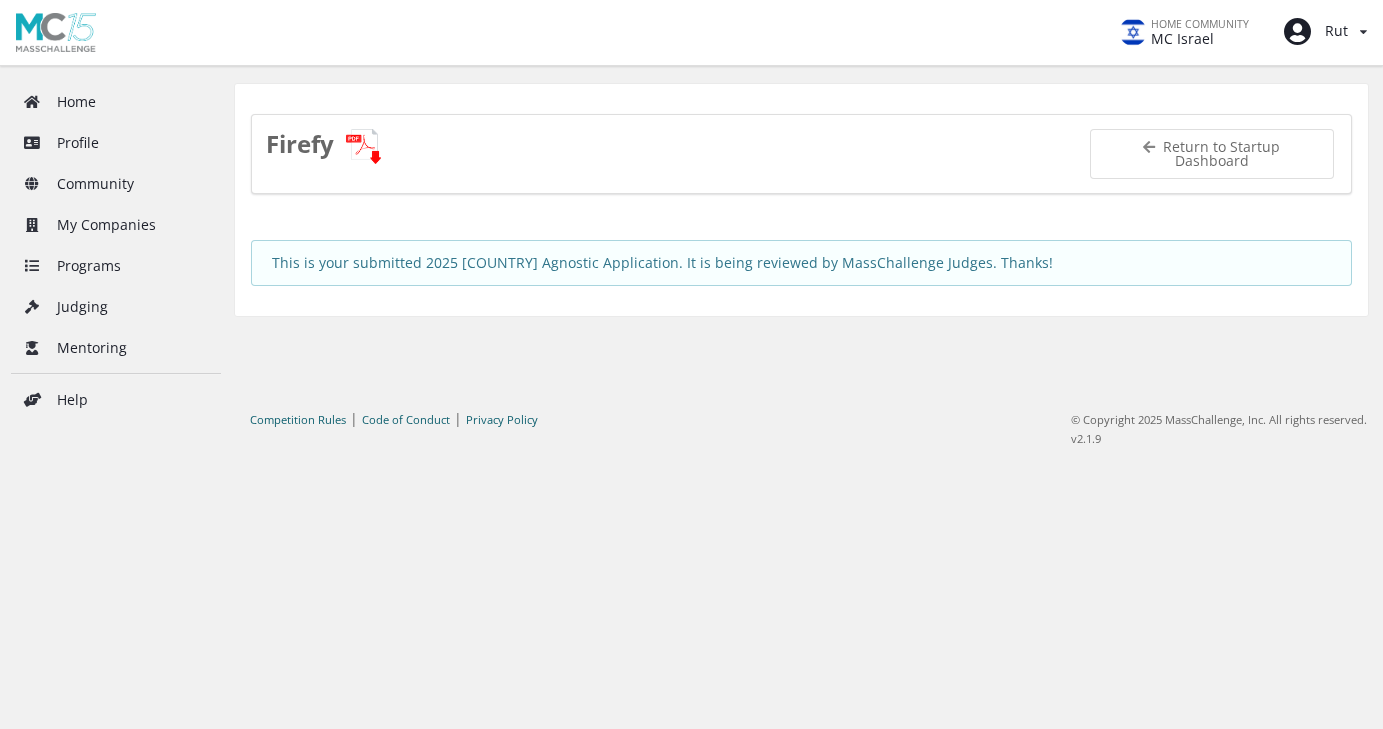 scroll, scrollTop: 0, scrollLeft: 0, axis: both 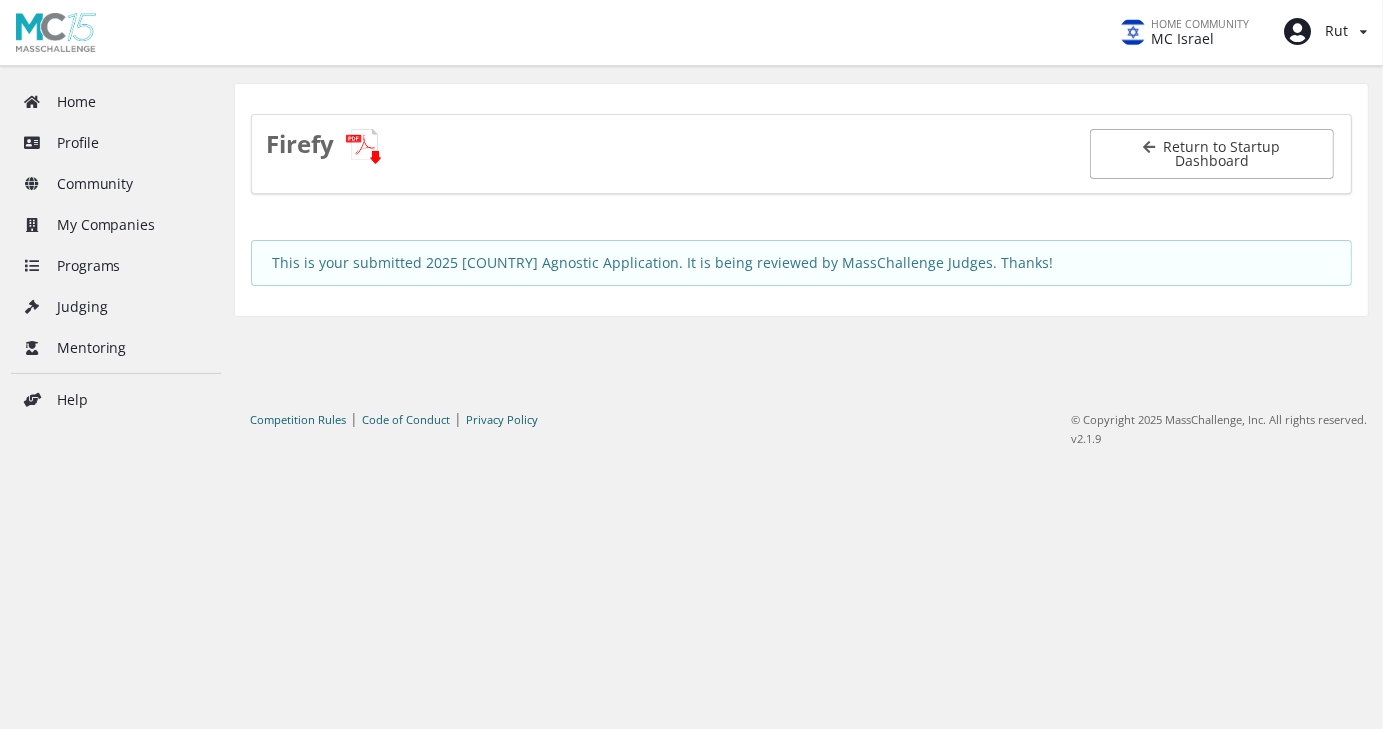 click on "Return to Startup Dashboard" at bounding box center (1211, 154) 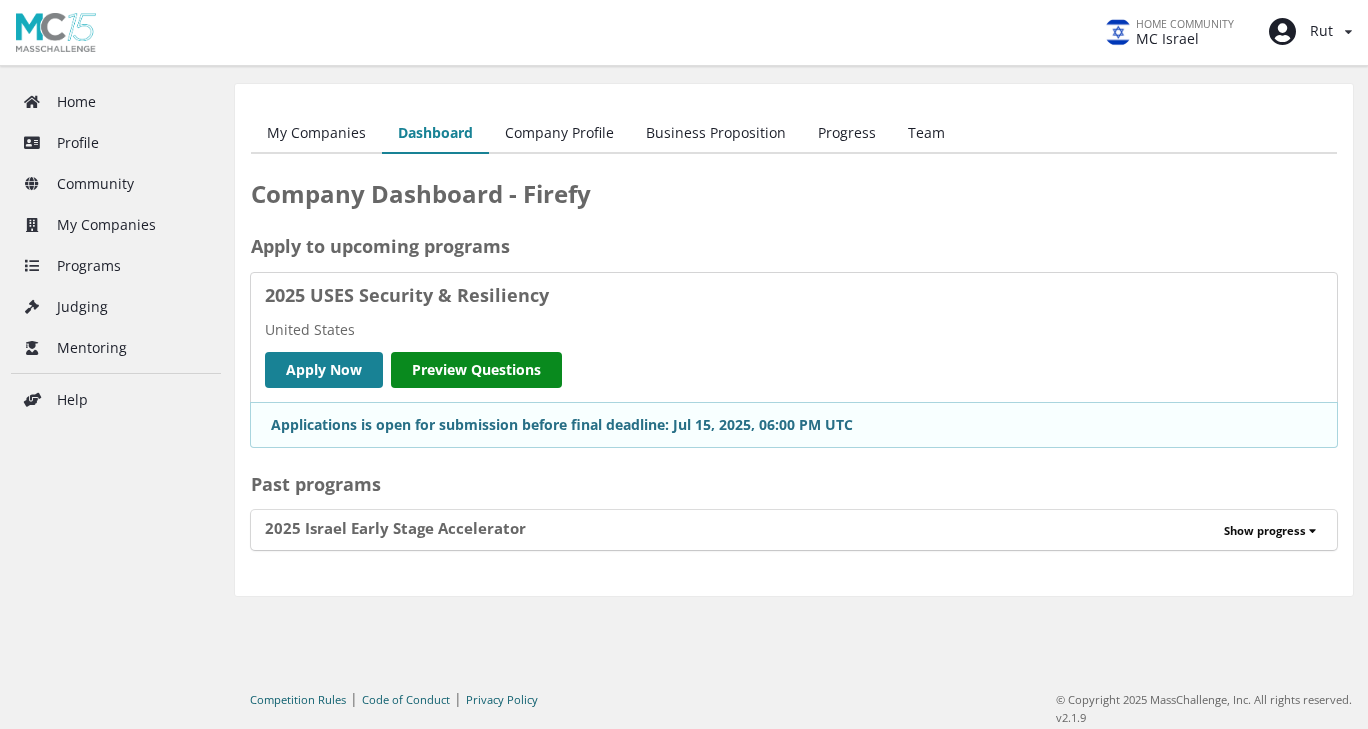 scroll, scrollTop: 0, scrollLeft: 0, axis: both 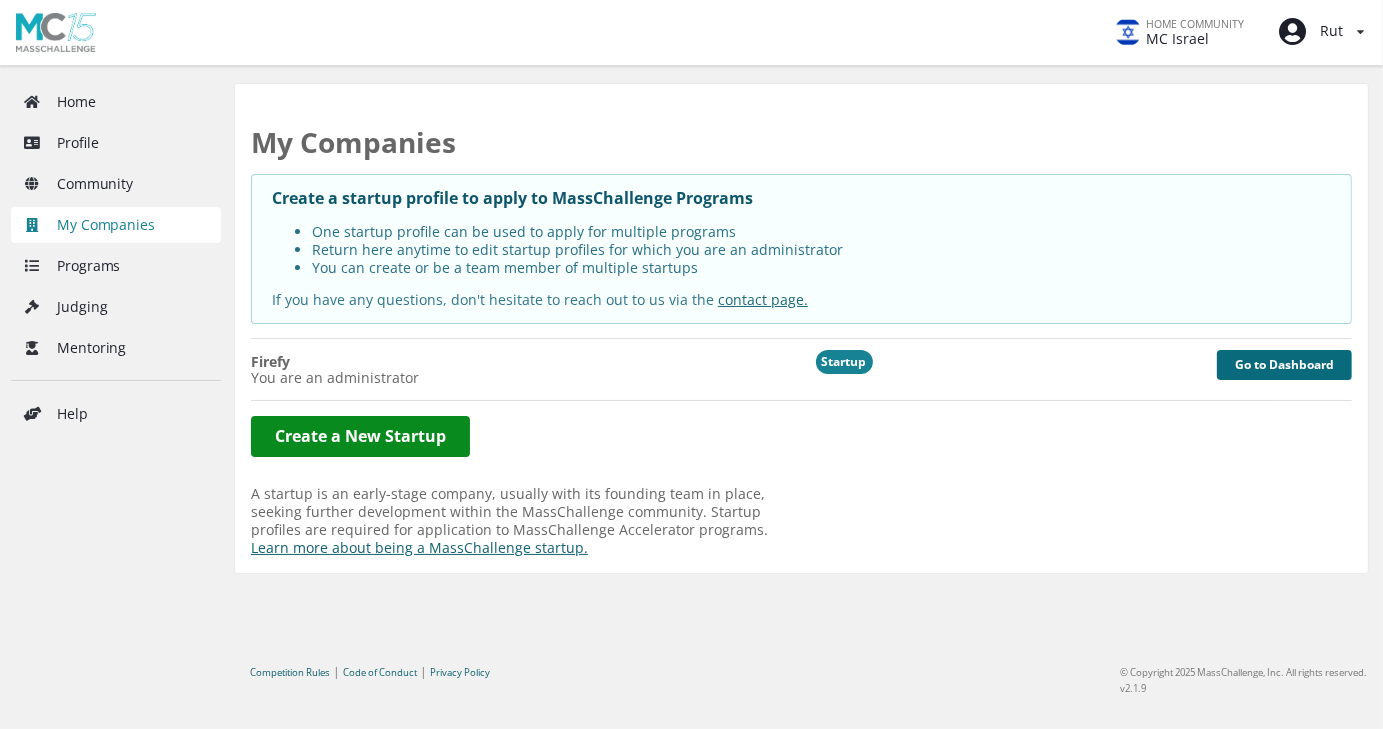 click on "Go to Dashboard" at bounding box center (1284, 365) 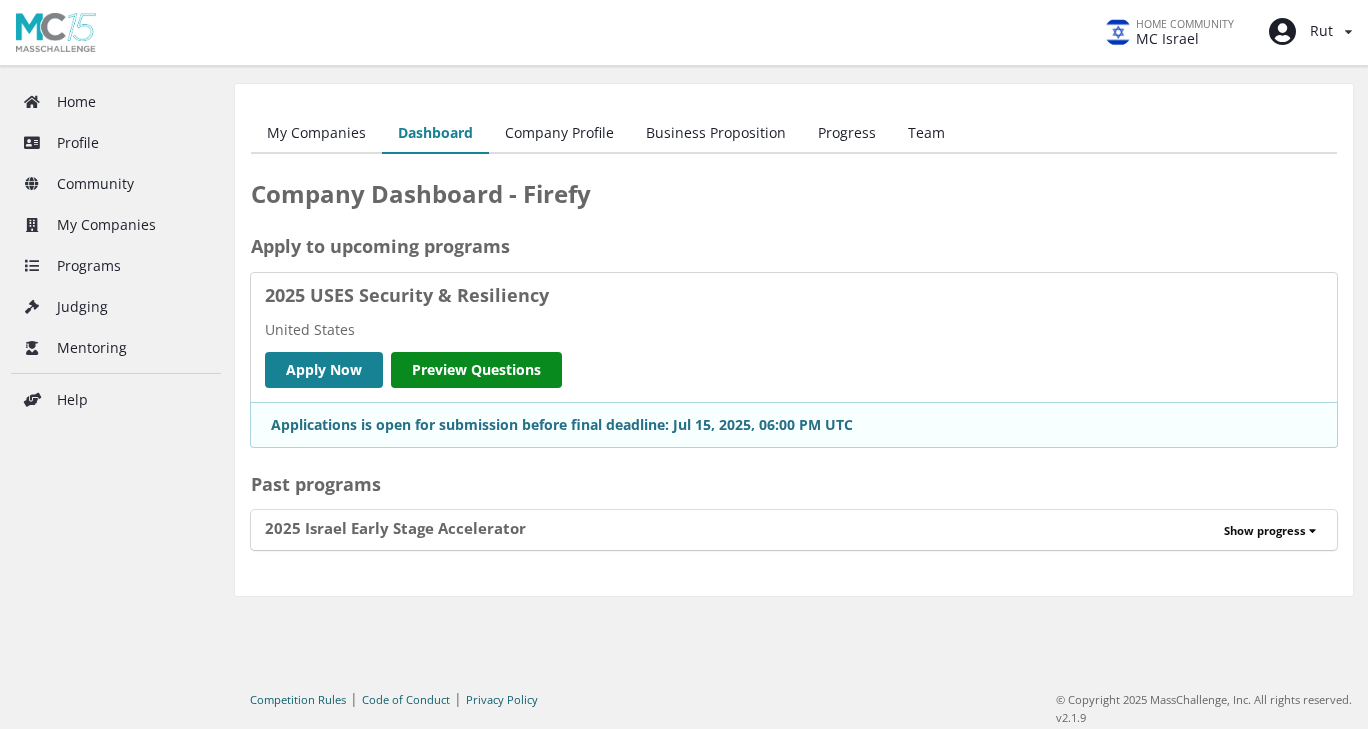 scroll, scrollTop: 0, scrollLeft: 0, axis: both 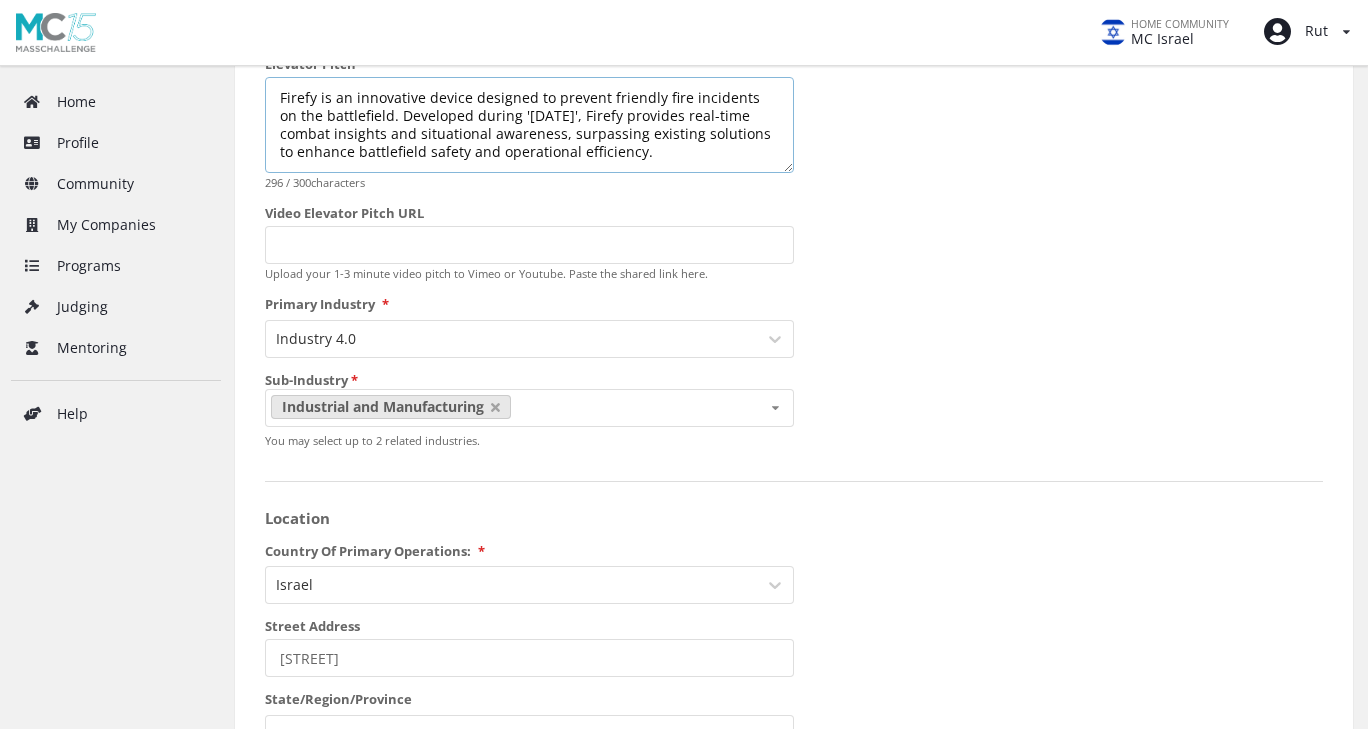 drag, startPoint x: 282, startPoint y: 137, endPoint x: 715, endPoint y: 211, distance: 439.2778 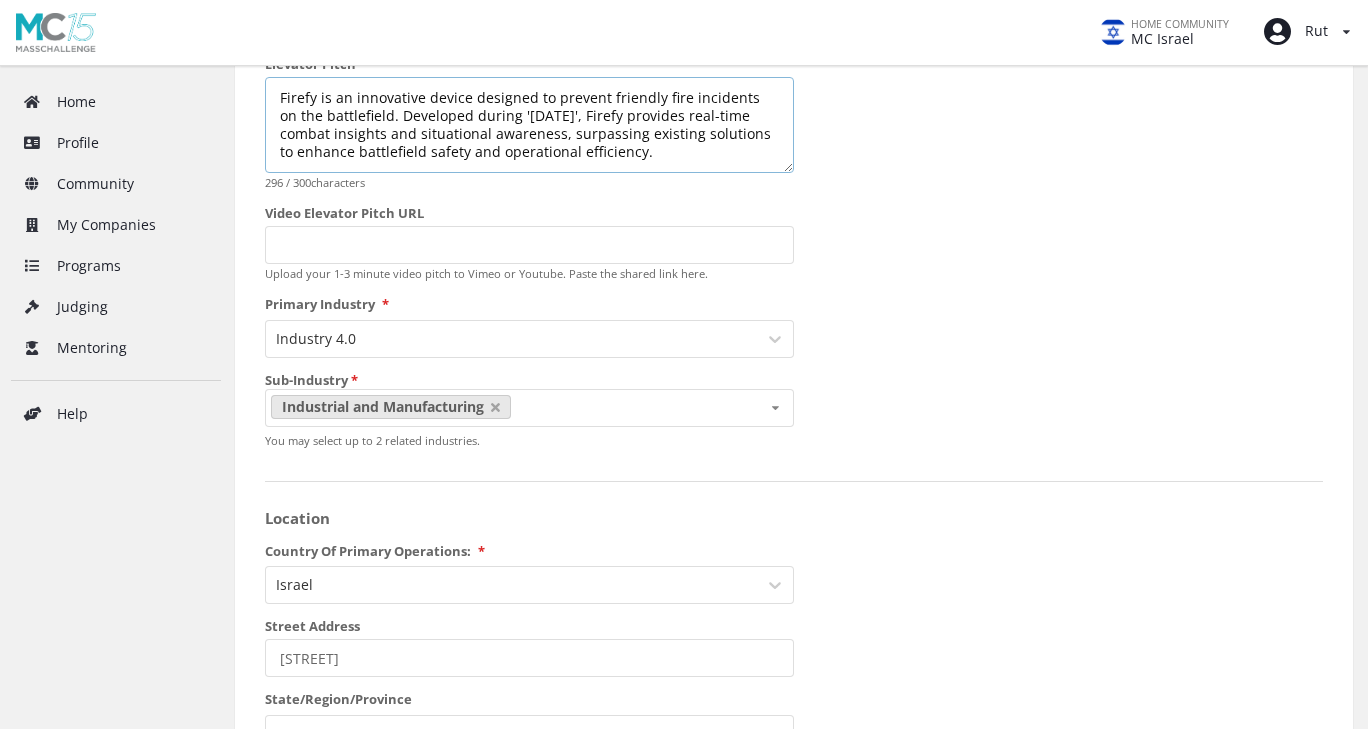 type on "Firefy is an innovative device designed to prevent friendly fire incidents on the battlefield. Developed during '[DATE]', Firefy provides real-time combat insights and situational awareness, surpassing existing solutions to enhance battlefield safety and operational efficiency." 